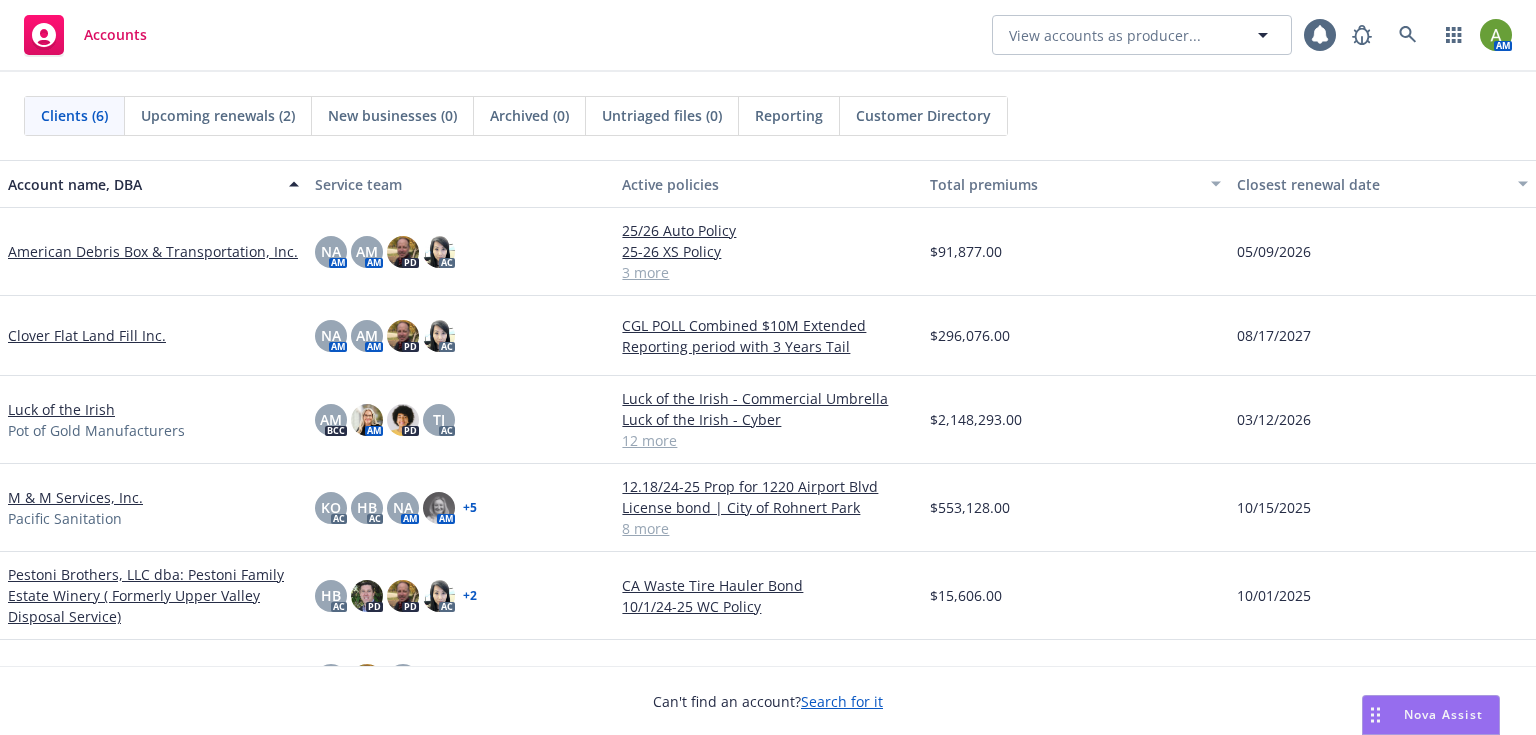 scroll, scrollTop: 0, scrollLeft: 0, axis: both 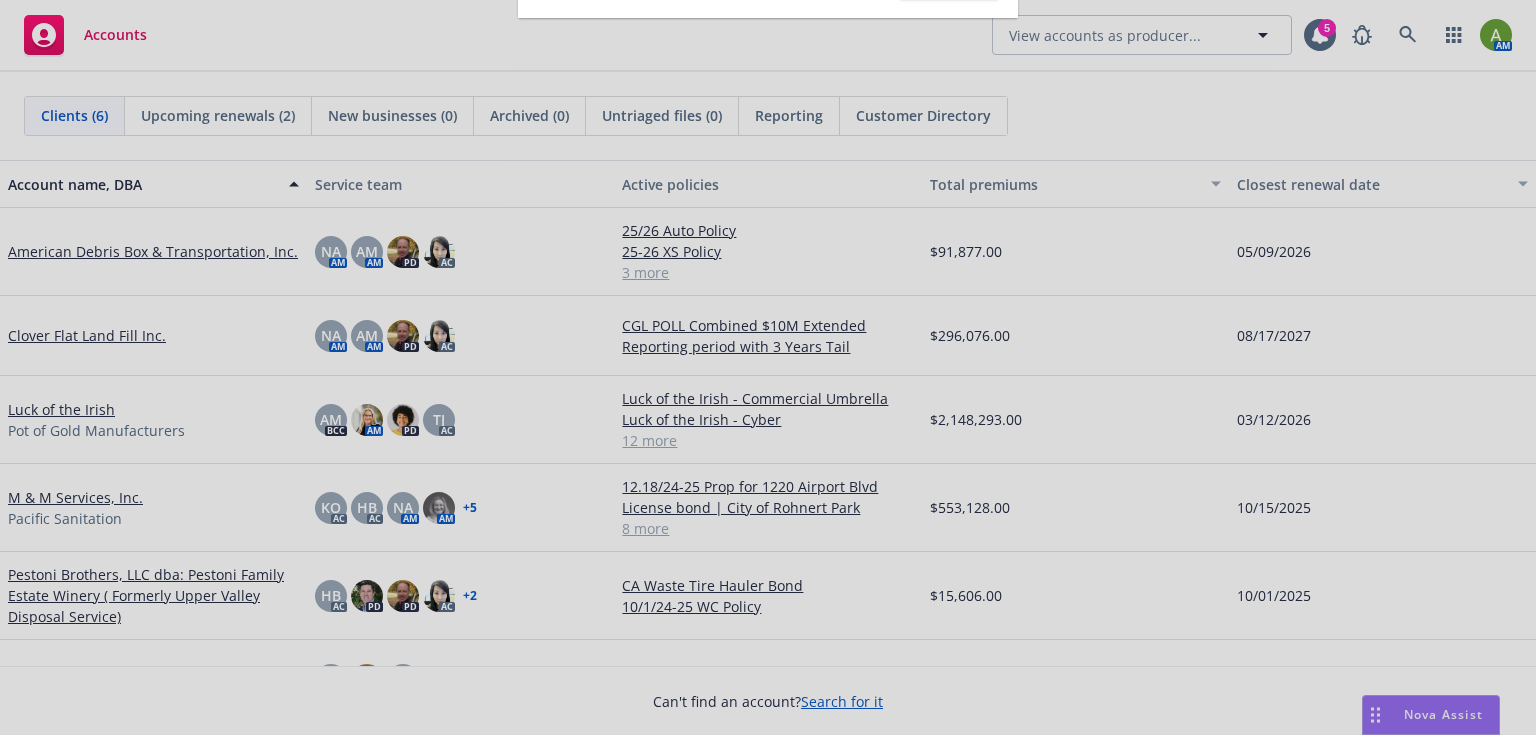 click at bounding box center [768, 367] 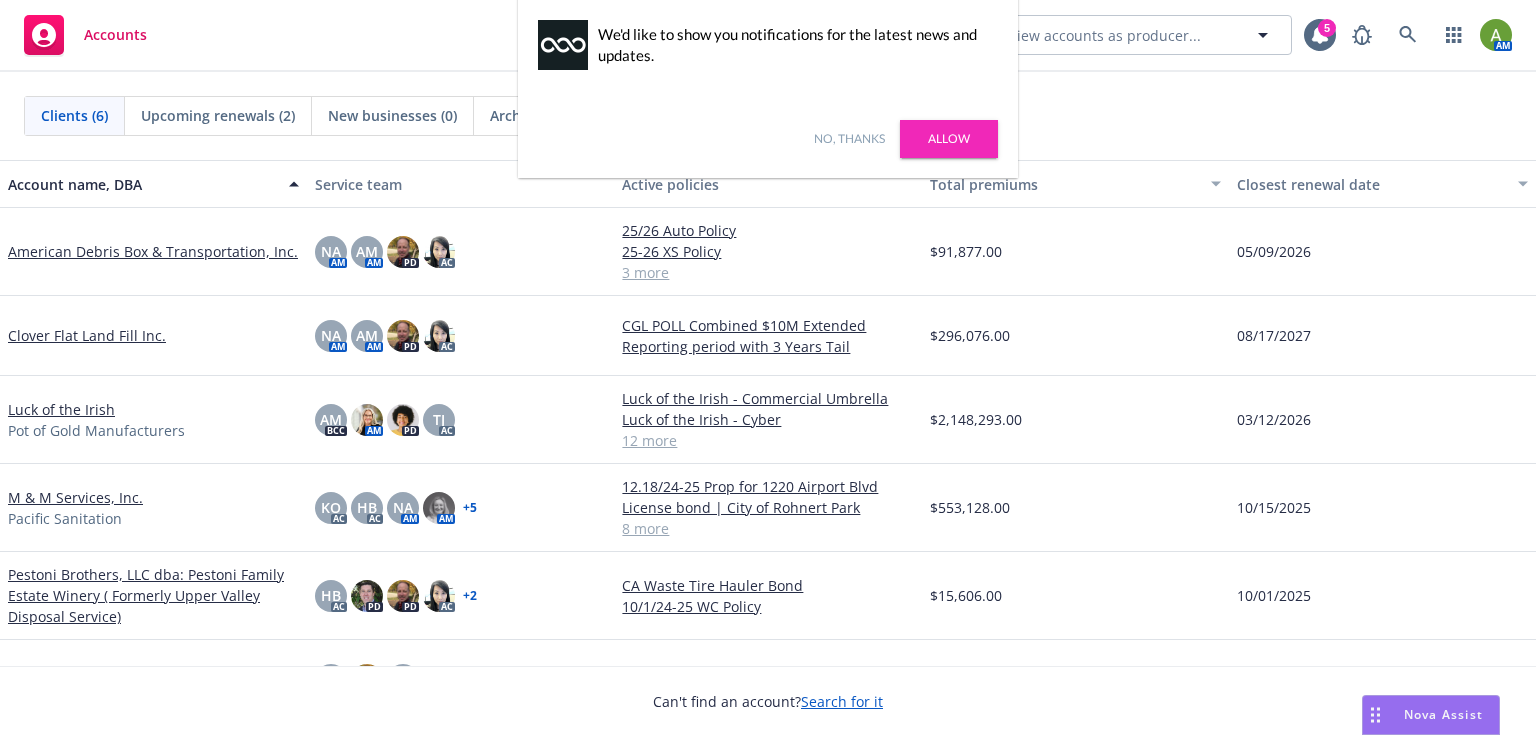 click on "Allow" at bounding box center (949, 139) 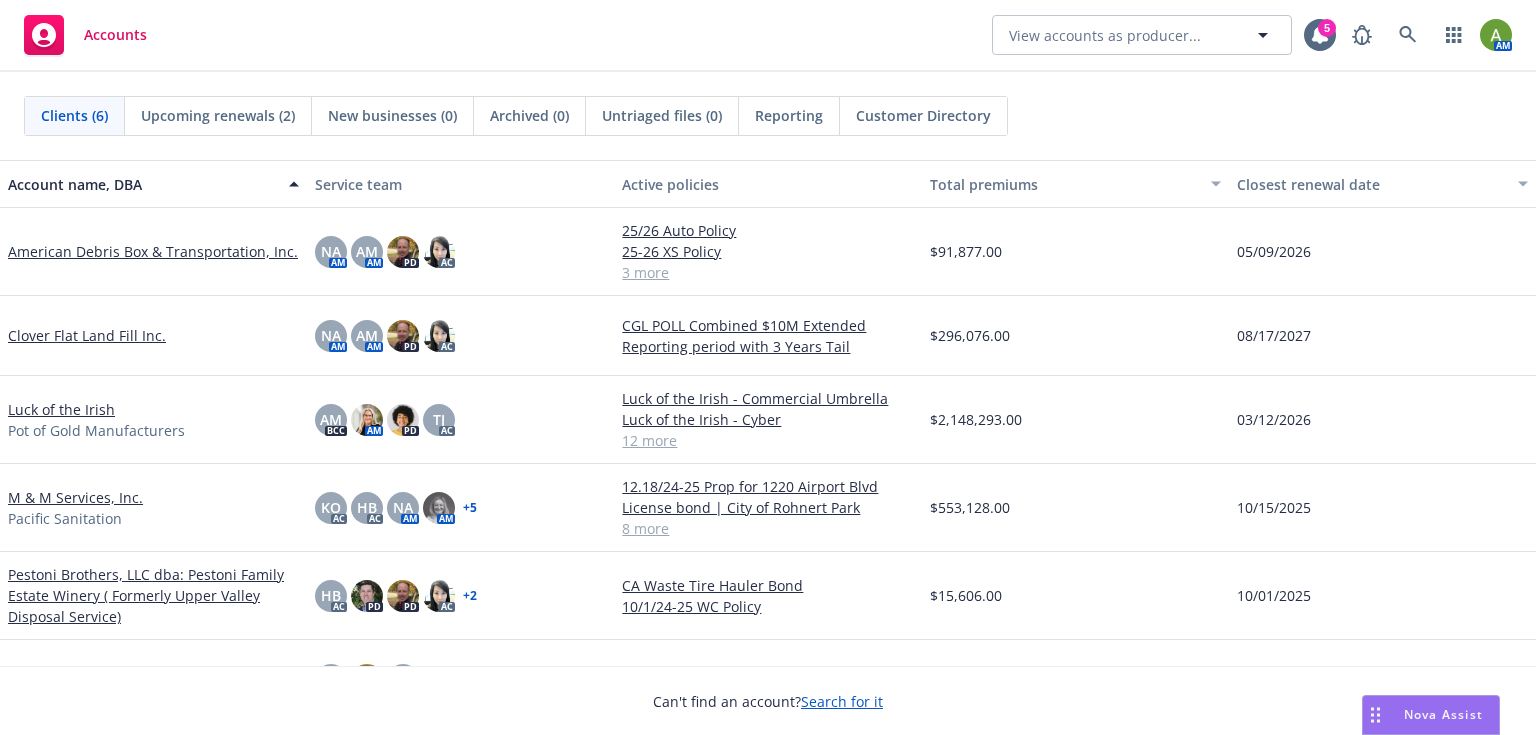 click on "Nova Assist" at bounding box center (1443, 714) 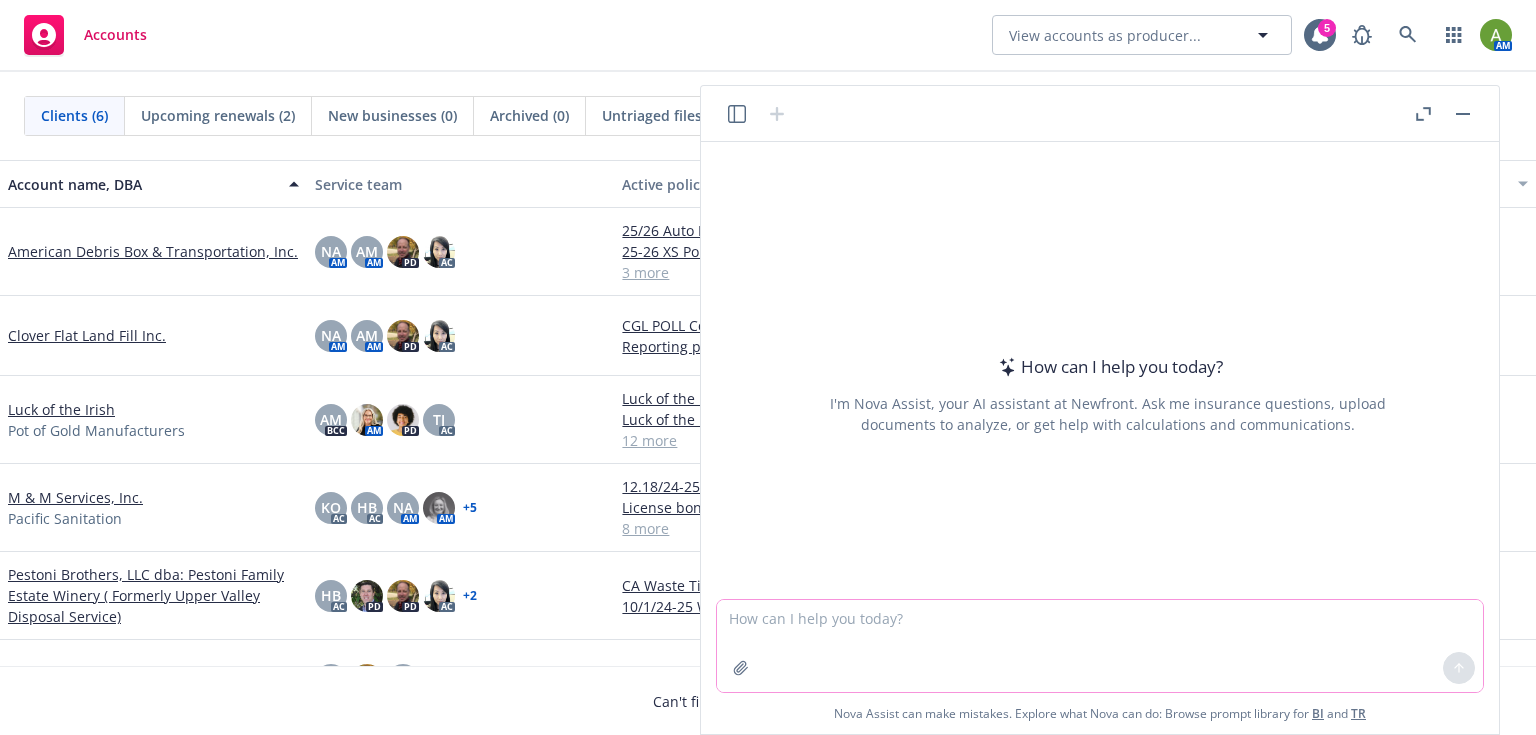 click at bounding box center [1100, 646] 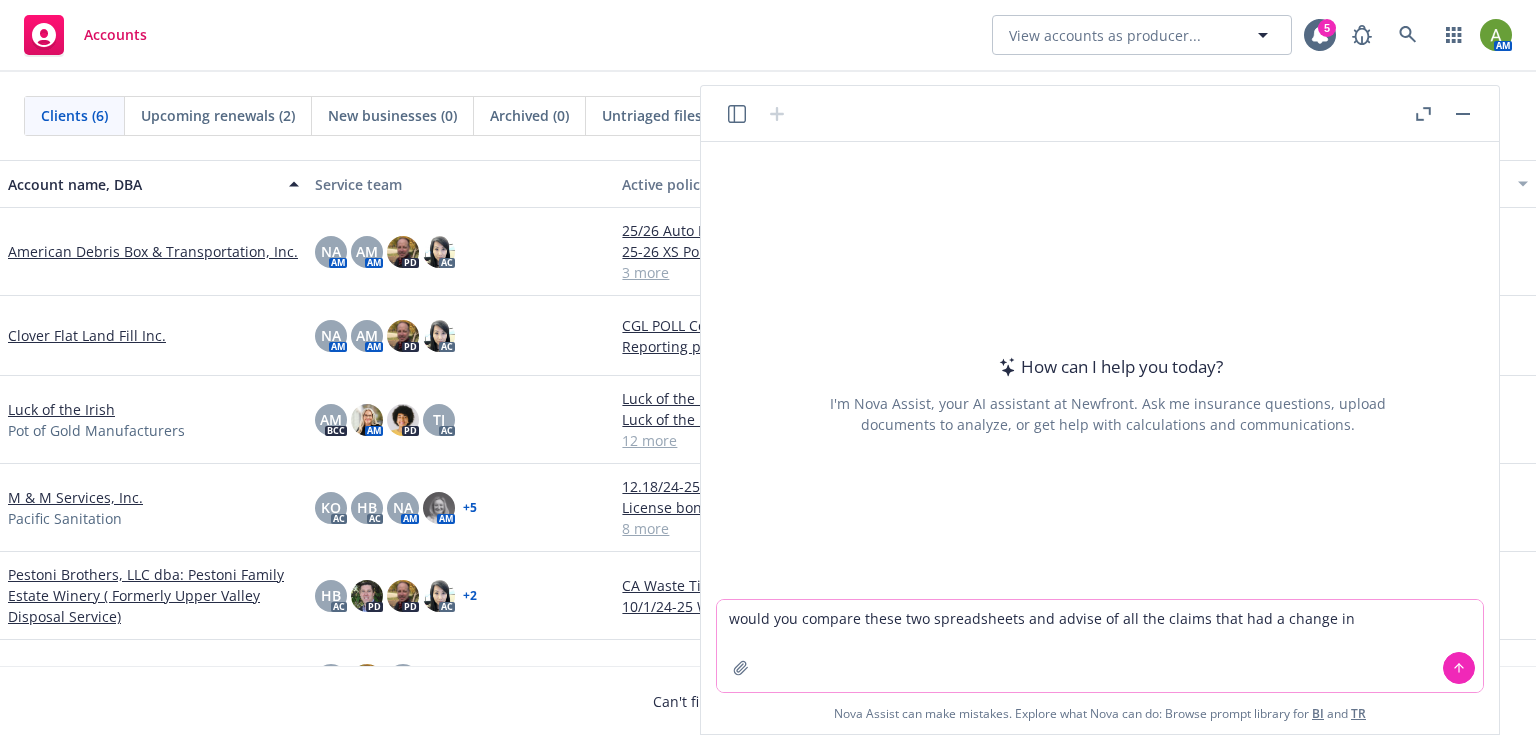 drag, startPoint x: 1050, startPoint y: 628, endPoint x: 1356, endPoint y: 625, distance: 306.0147 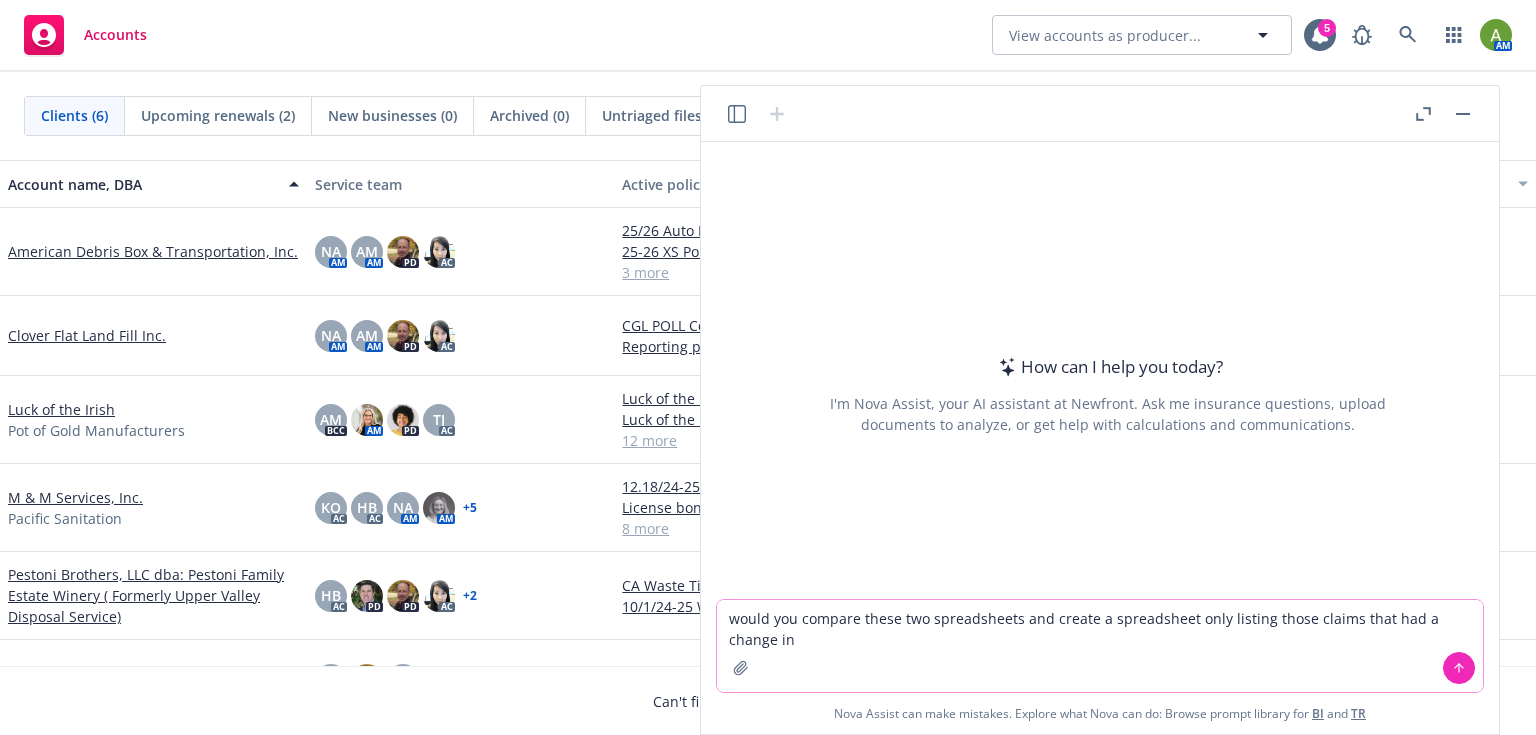 click on "would you compare these two spreadsheets and create a spreadsheet only listing those claims that had a change in" at bounding box center [1100, 646] 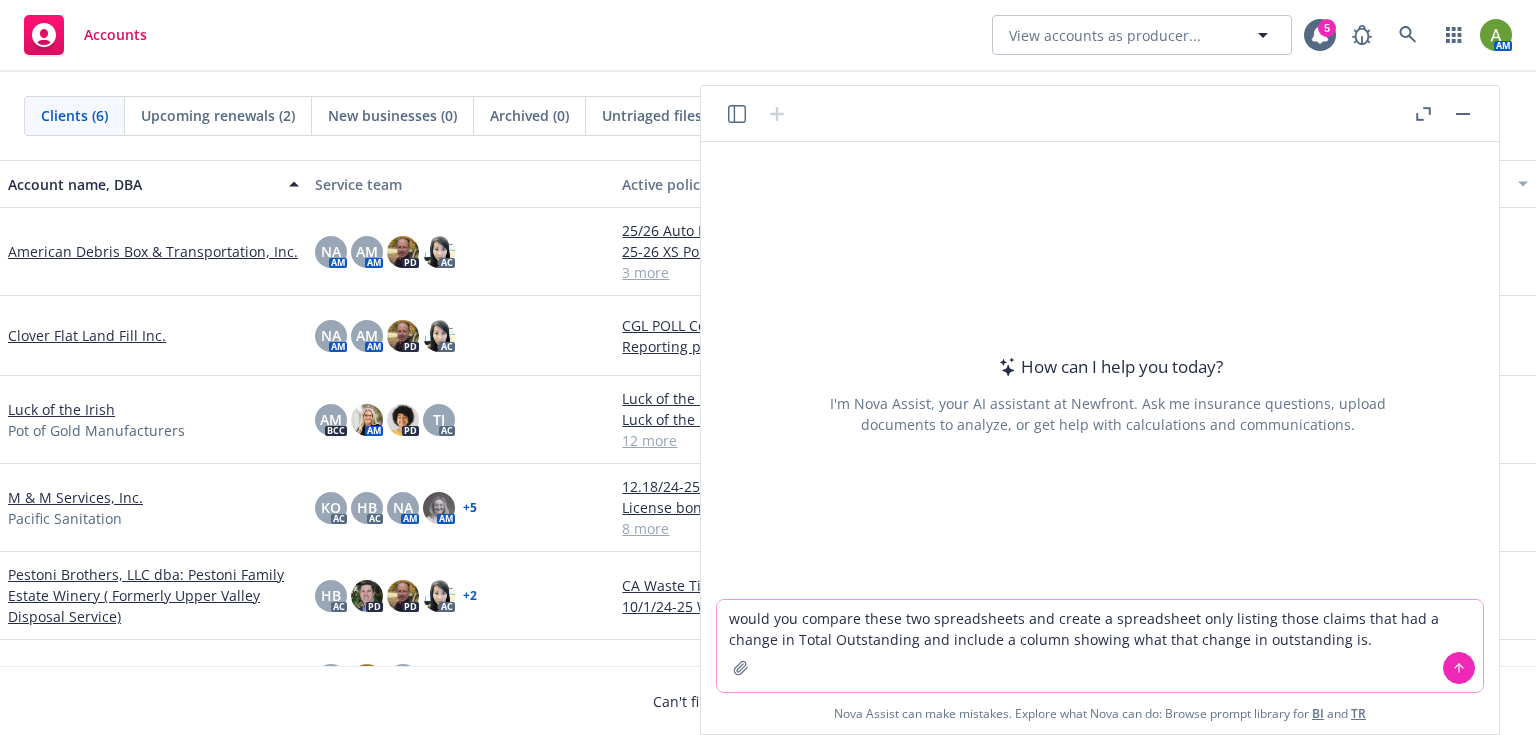 drag, startPoint x: 1103, startPoint y: 621, endPoint x: 1121, endPoint y: 617, distance: 18.439089 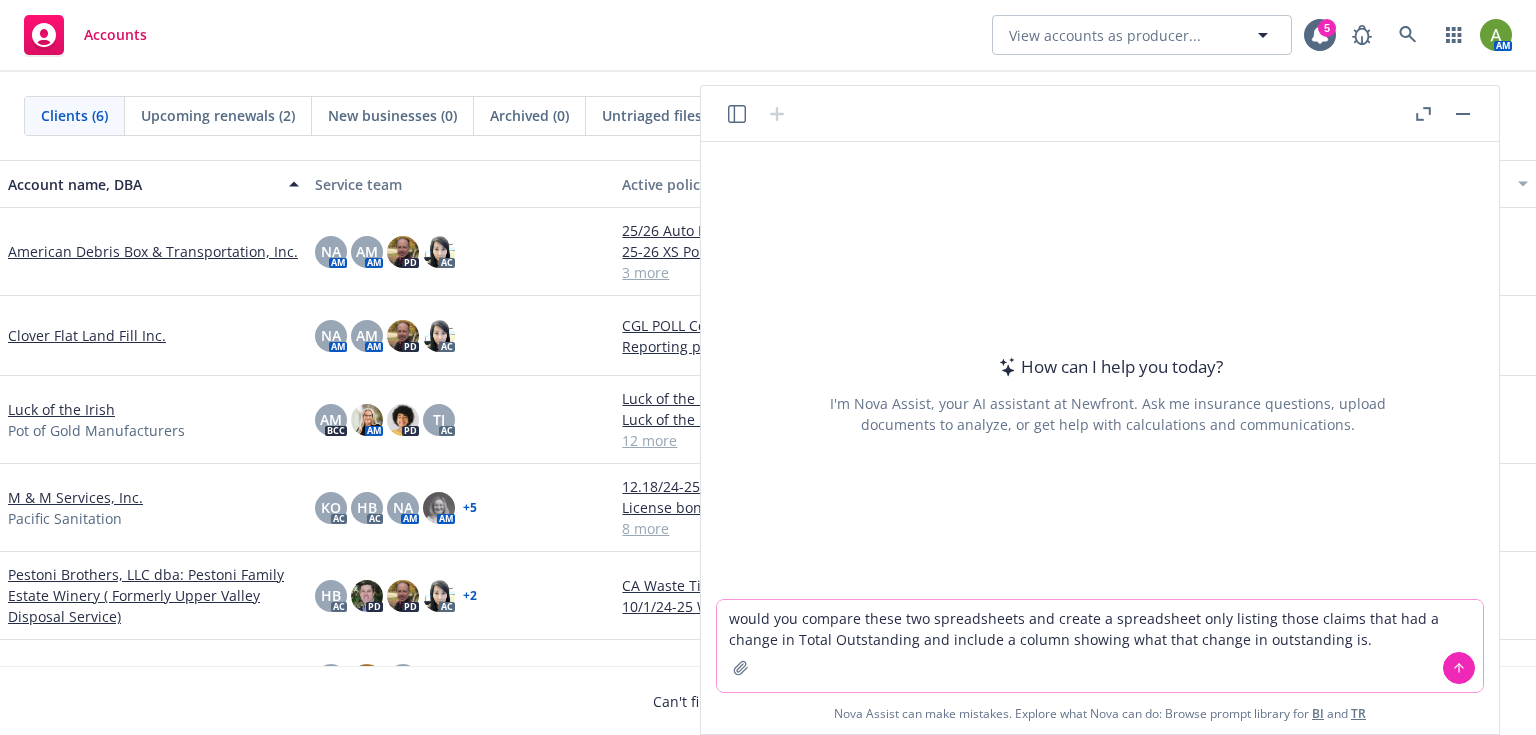 click on "would you compare these two spreadsheets and create a spreadsheet only listing those claims that had a change in Total Outstanding and include a column showing what that change in outstanding is." at bounding box center [1100, 646] 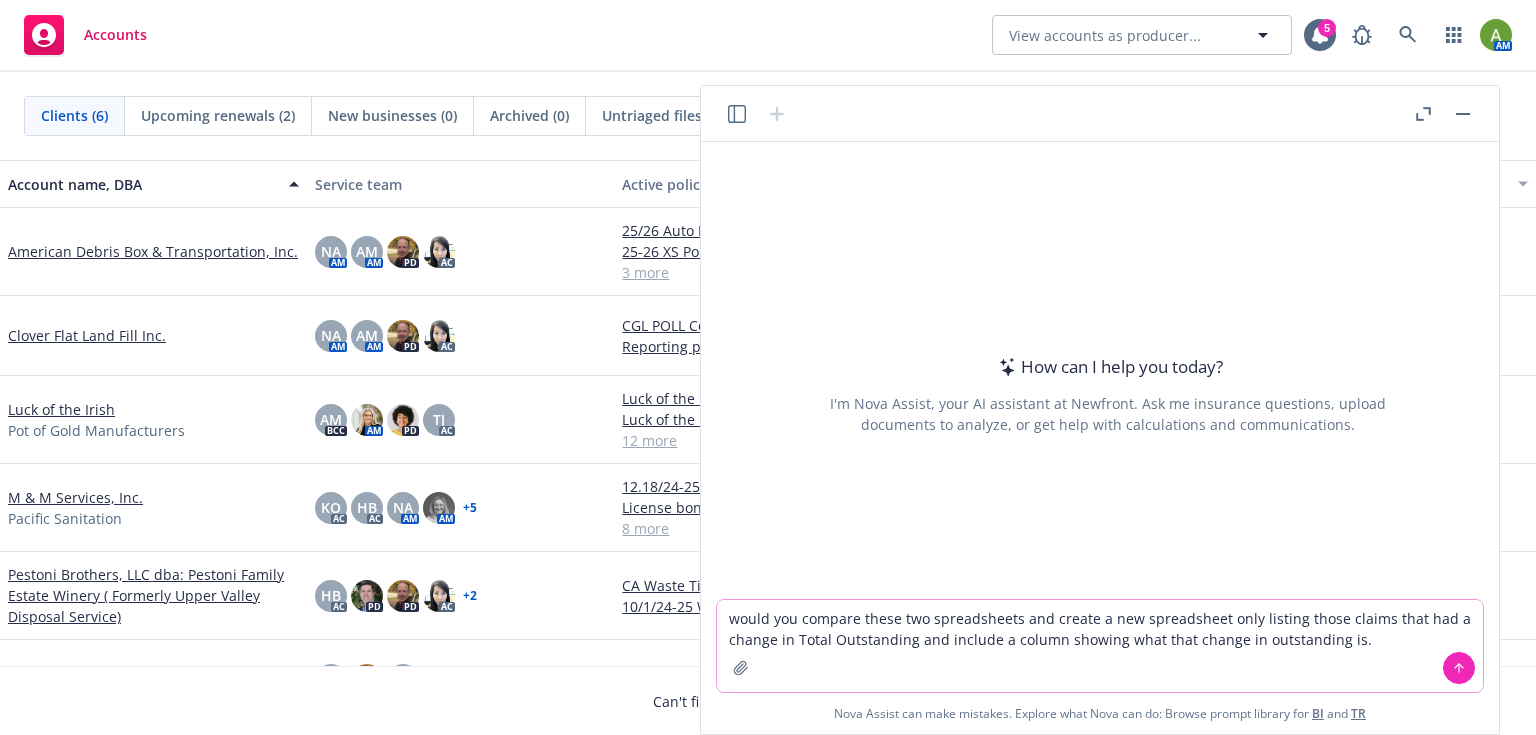 click on "would you compare these two spreadsheets and create a new spreadsheet only listing those claims that had a change in Total Outstanding and include a column showing what that change in outstanding is." at bounding box center (1100, 646) 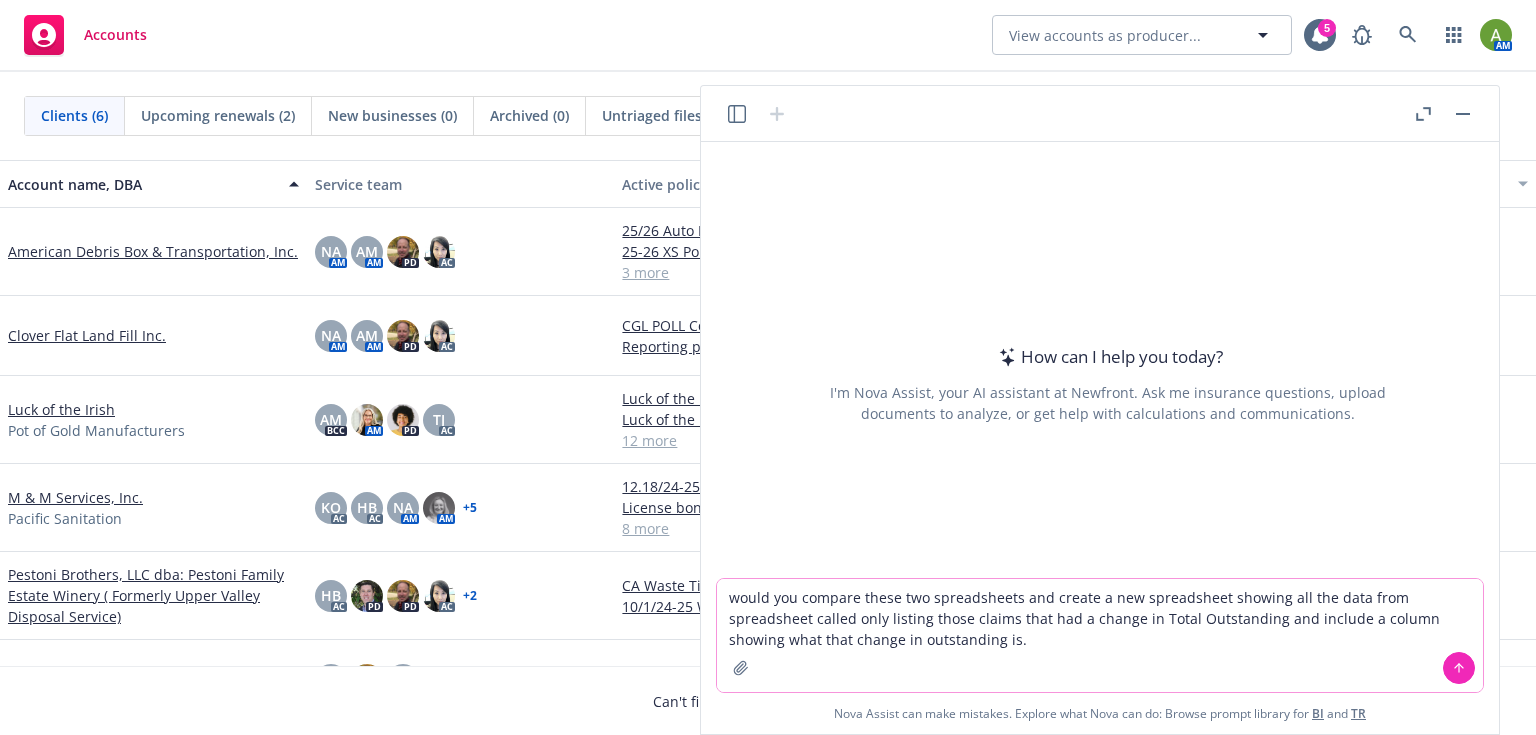 click on "would you compare these two spreadsheets and create a new spreadsheet showing all the data from spreadsheet called only listing those claims that had a change in Total Outstanding and include a column showing what that change in outstanding is." at bounding box center [1100, 635] 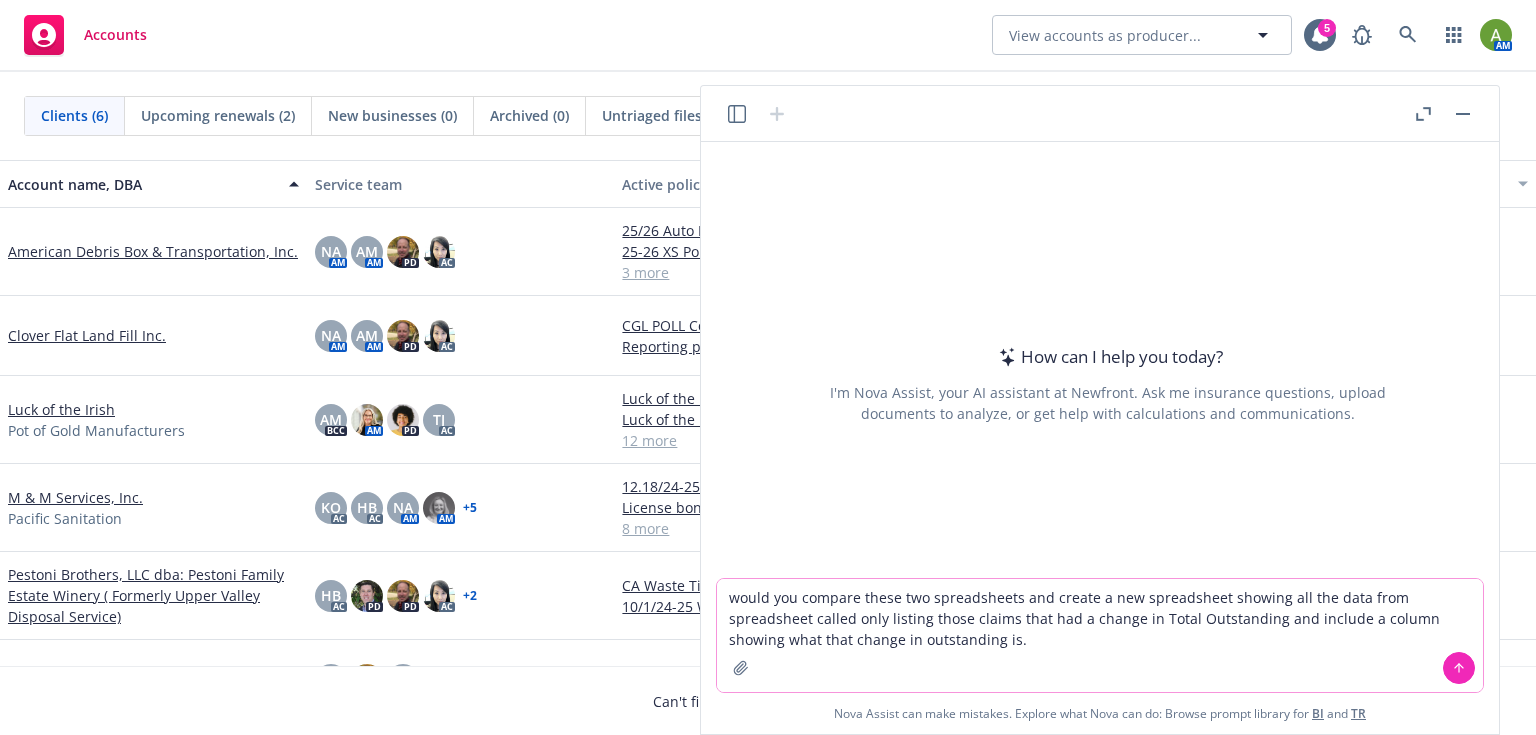 drag, startPoint x: 856, startPoint y: 619, endPoint x: 1279, endPoint y: 596, distance: 423.62485 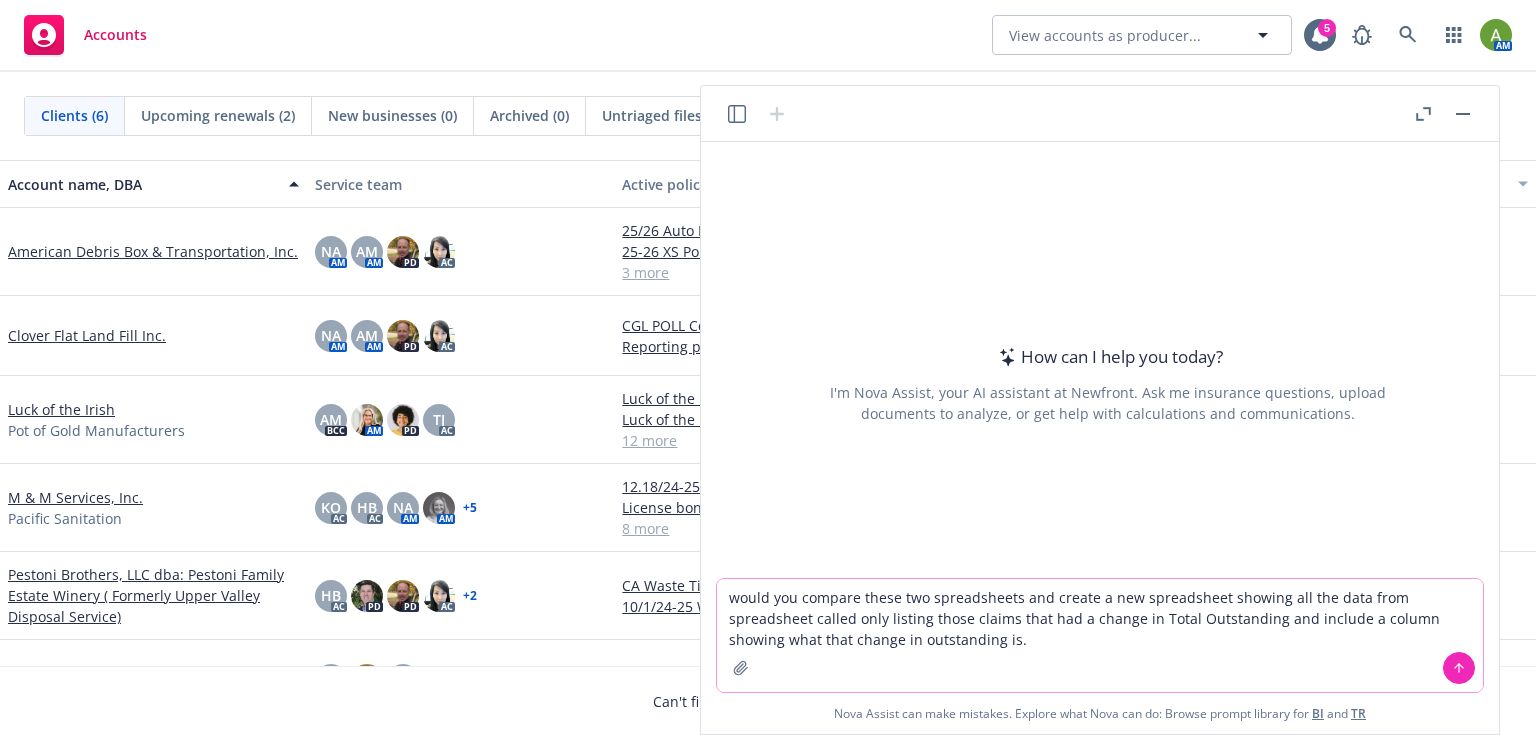 click on "would you compare these two spreadsheets and create a new spreadsheet showing all the data from spreadsheet called only listing those claims that had a change in Total Outstanding and include a column showing what that change in outstanding is." at bounding box center [1100, 635] 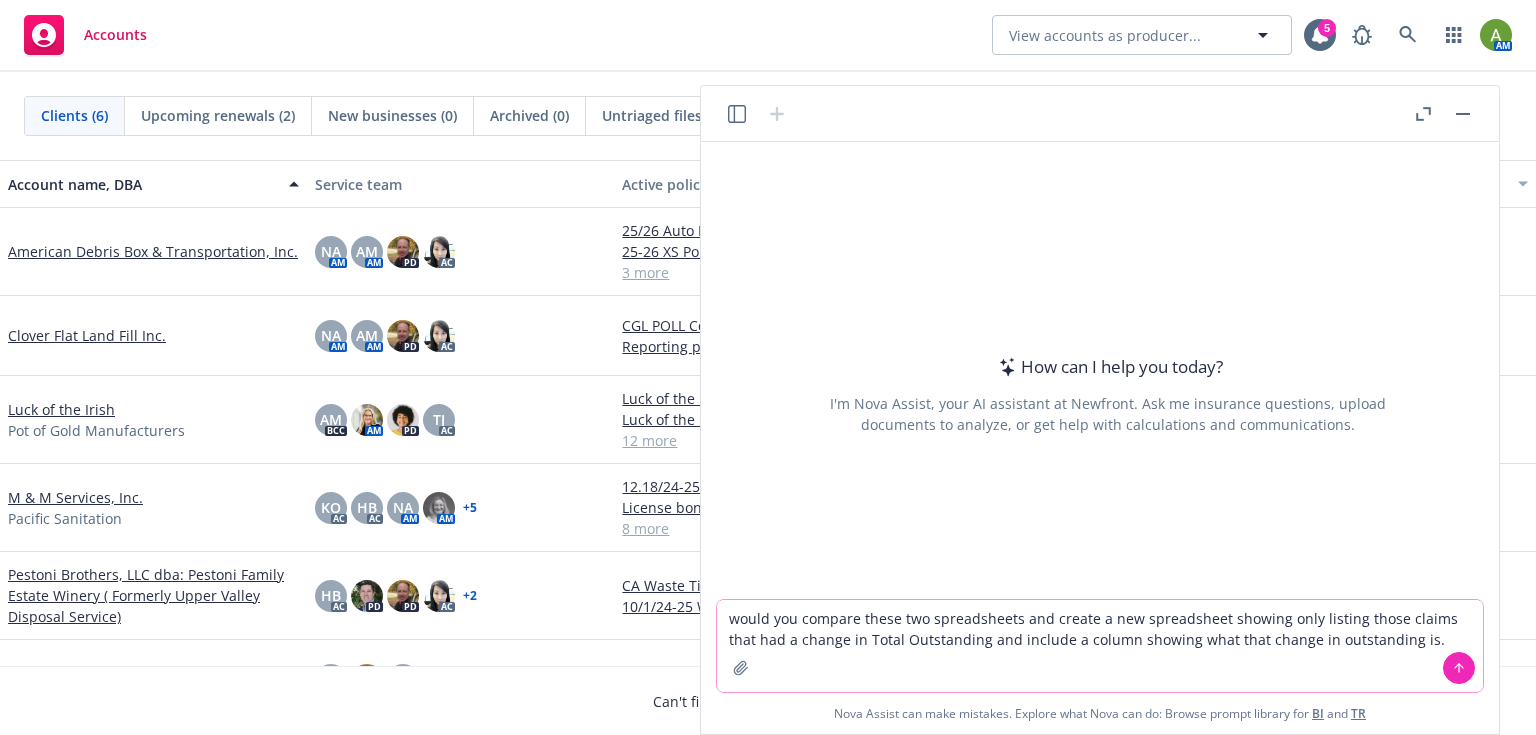 drag, startPoint x: 1308, startPoint y: 619, endPoint x: 1348, endPoint y: 616, distance: 40.112343 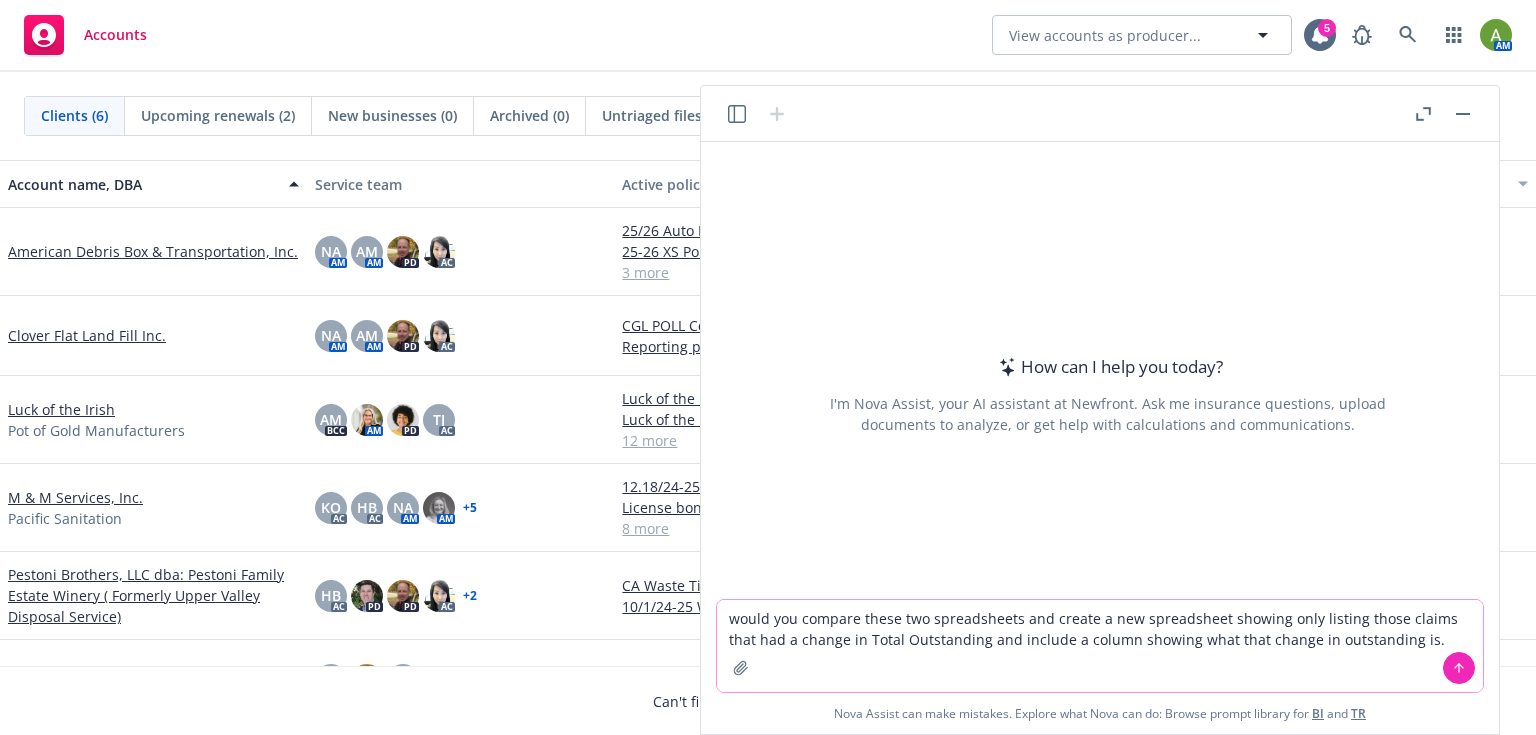 click on "would you compare these two spreadsheets and create a new spreadsheet showing only listing those claims that had a change in Total Outstanding and include a column showing what that change in outstanding is." at bounding box center [1100, 646] 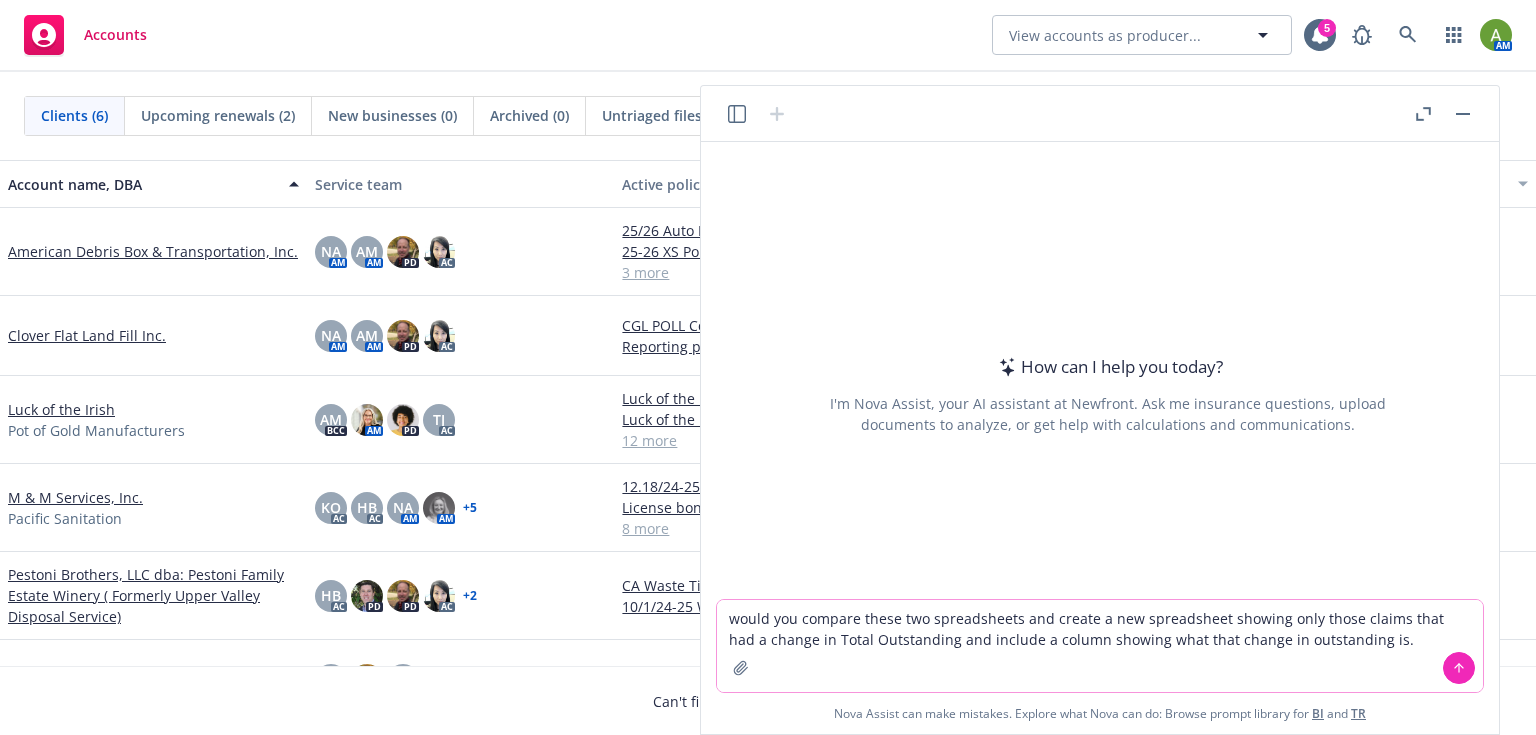 click on "would you compare these two spreadsheets and create a new spreadsheet showing only those claims that had a change in Total Outstanding and include a column showing what that change in outstanding is." at bounding box center (1100, 646) 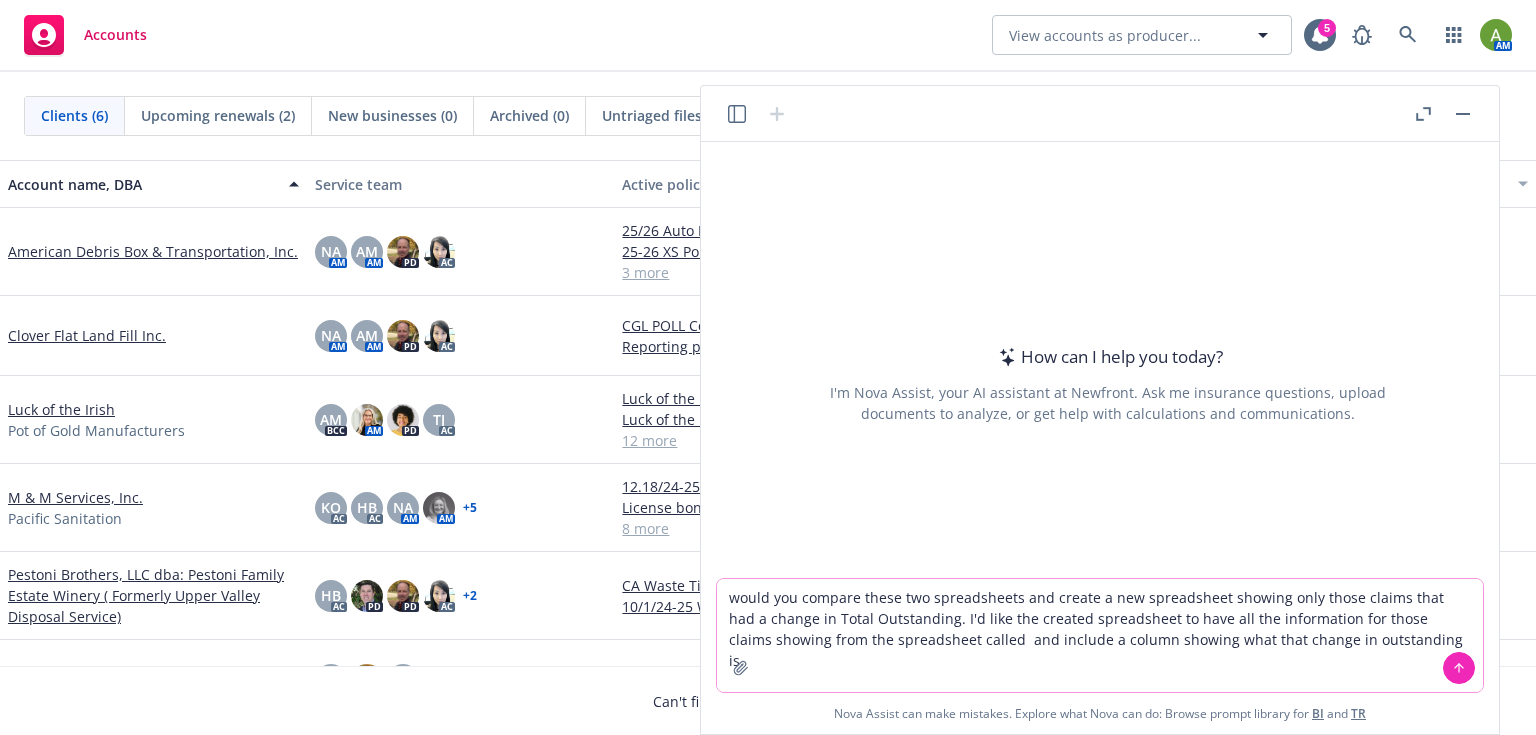paste on "[COMPANY] Loss Runs v. [DATE]" 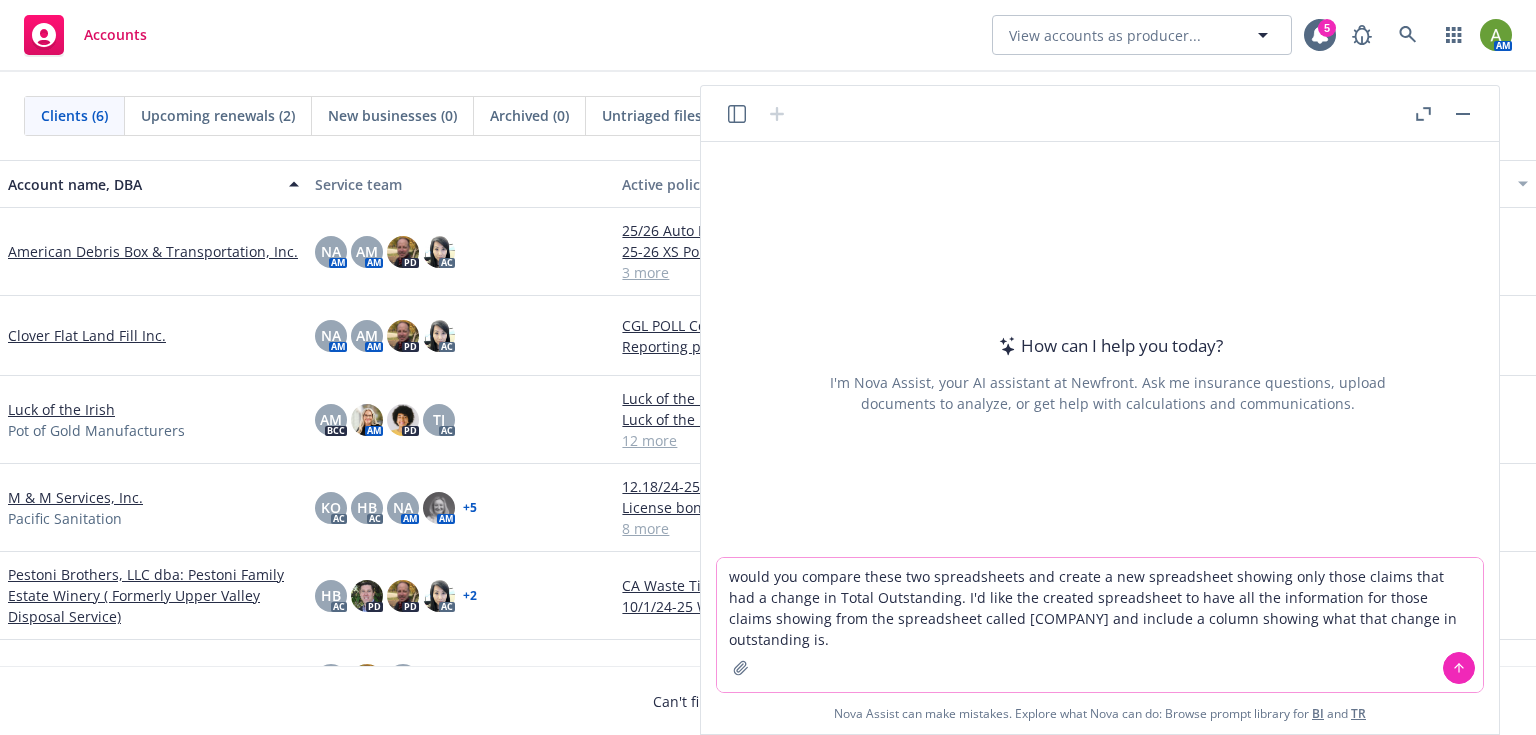 click on "would you compare these two spreadsheets and create a new spreadsheet showing only those claims that had a change in Total Outstanding. I'd like the created spreadsheet to have all the information for those claims showing from the spreadsheet called [COMPANY] and include a column showing what that change in outstanding is." at bounding box center [1100, 625] 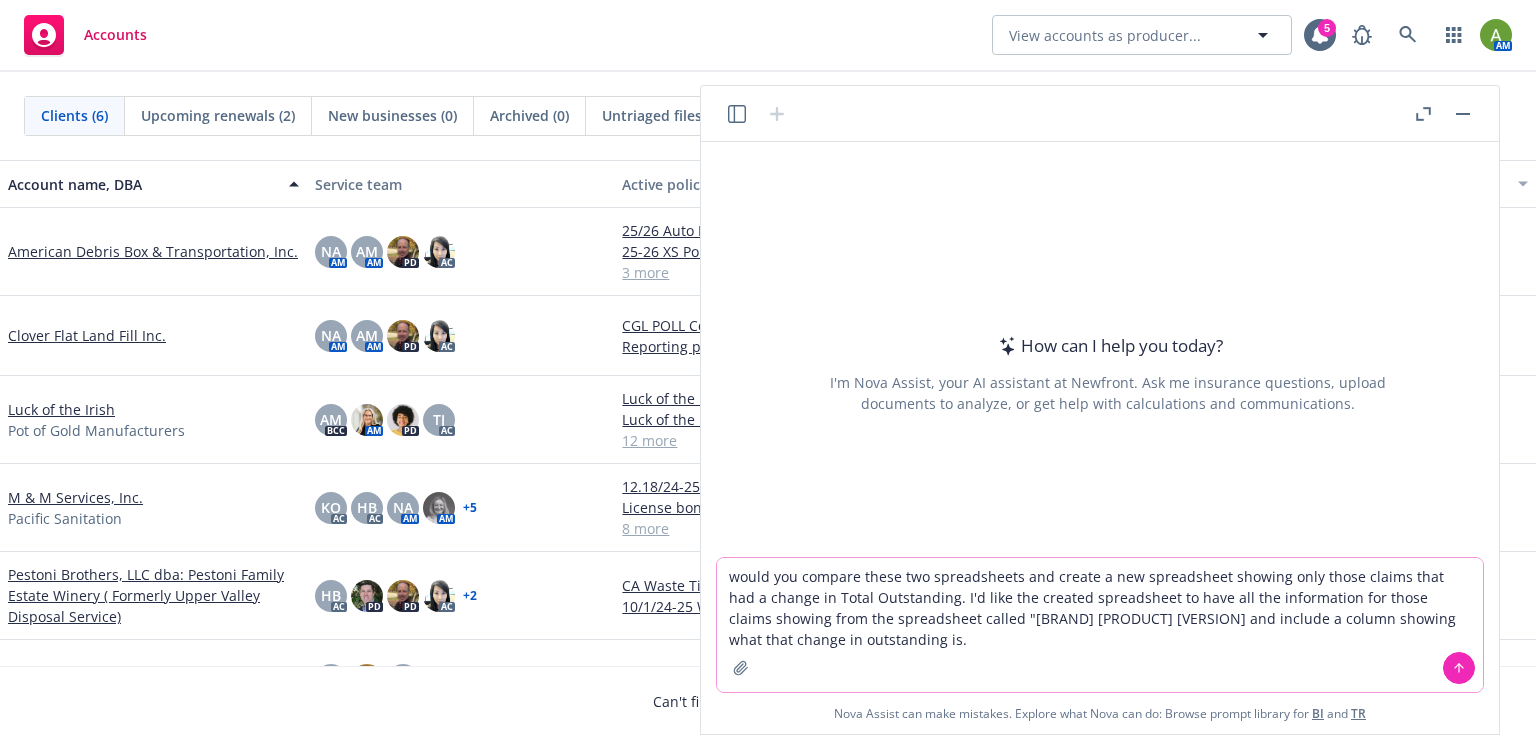 drag, startPoint x: 911, startPoint y: 618, endPoint x: 875, endPoint y: 619, distance: 36.013885 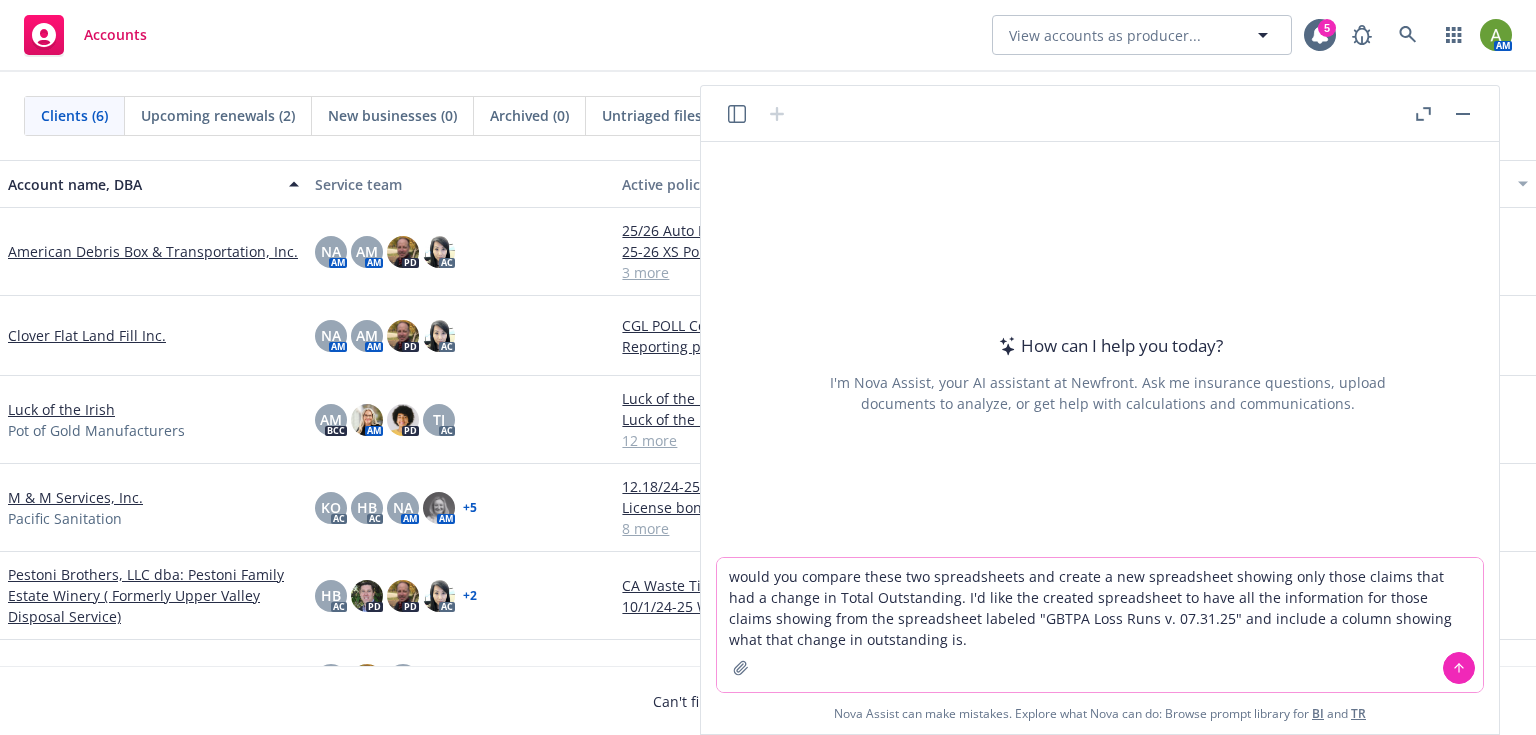 click on "would you compare these two spreadsheets and create a new spreadsheet showing only those claims that had a change in Total Outstanding. I'd like the created spreadsheet to have all the information for those claims showing from the spreadsheet labeled "GBTPA Loss Runs v. 07.31.25" and include a column showing what that change in outstanding is." at bounding box center (1100, 625) 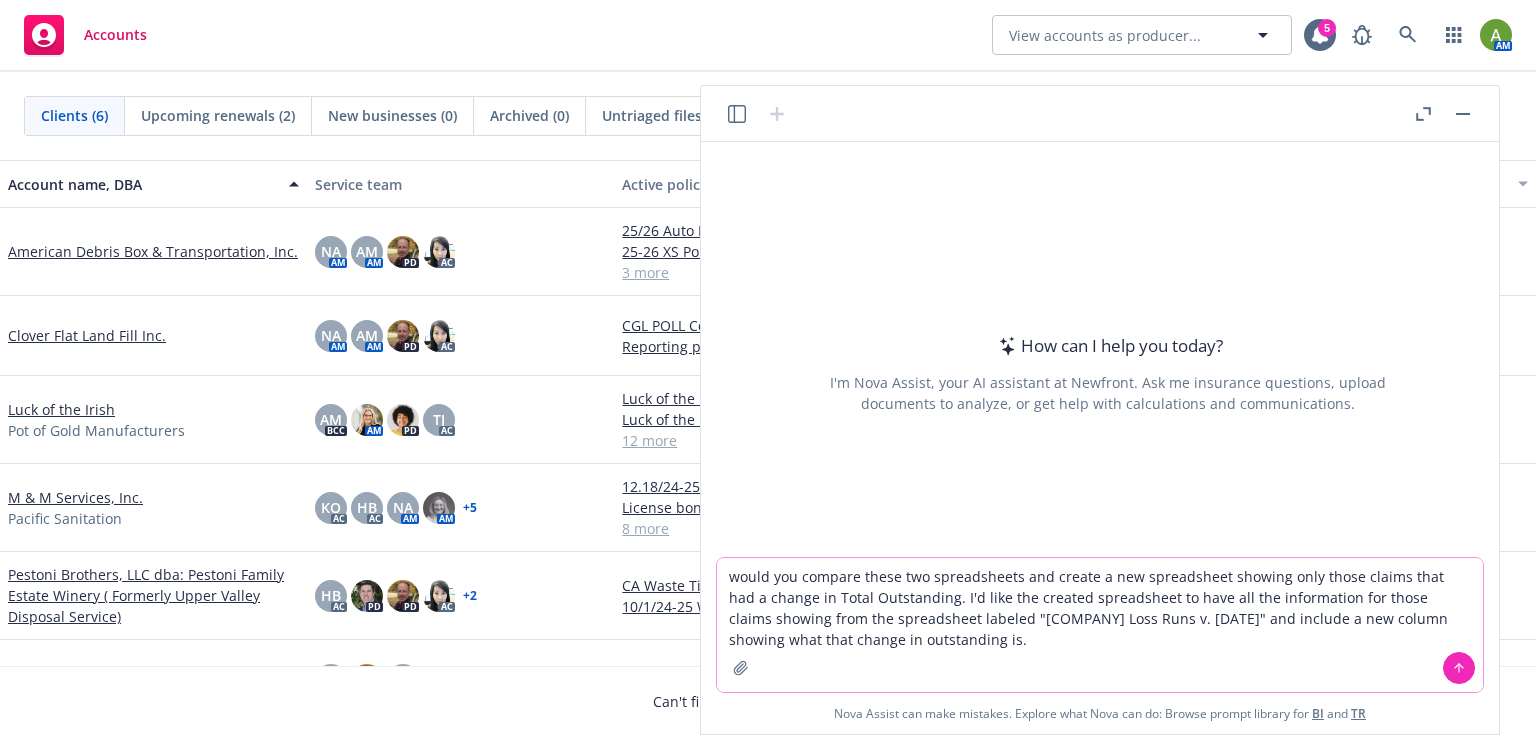 drag, startPoint x: 1303, startPoint y: 620, endPoint x: 1420, endPoint y: 625, distance: 117.10679 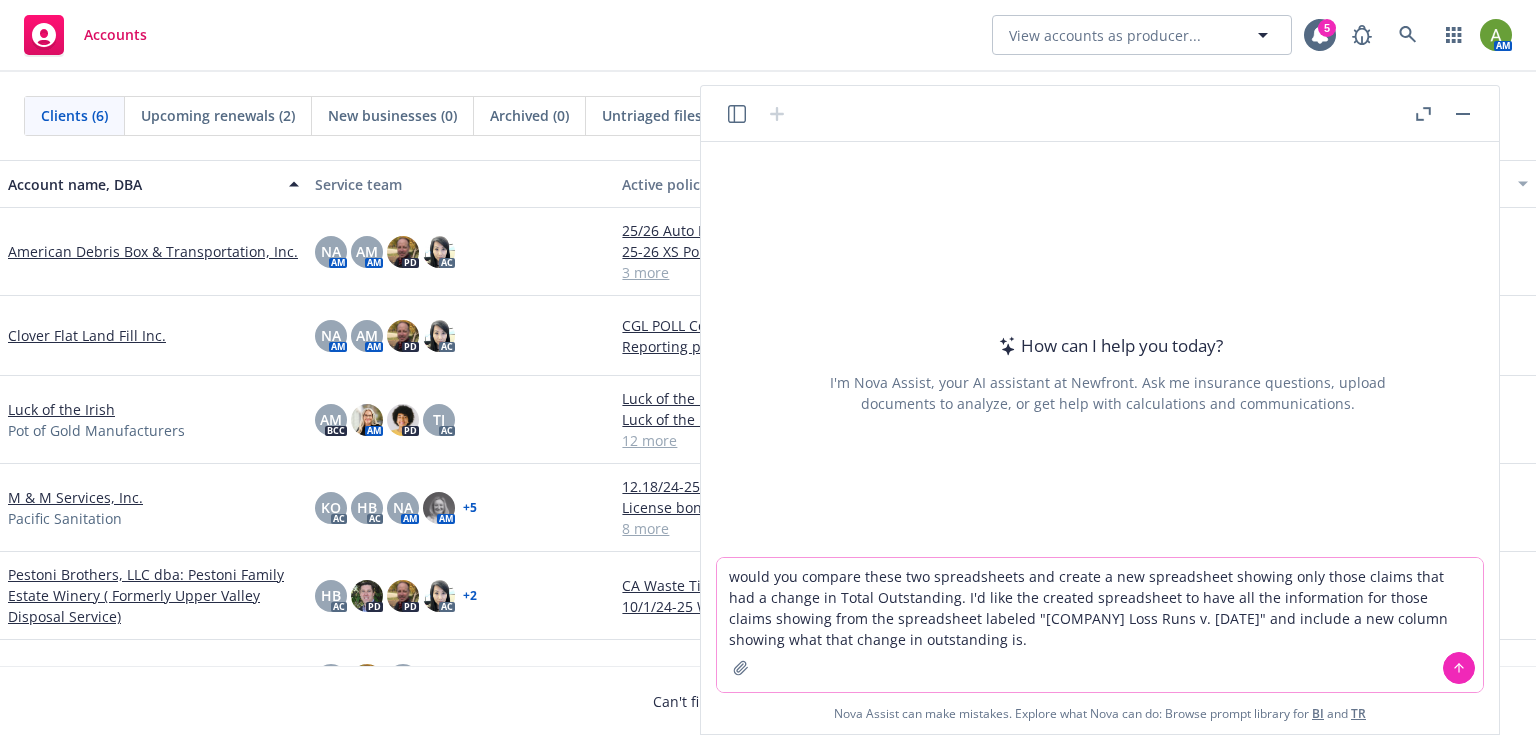 click on "would you compare these two spreadsheets and create a new spreadsheet showing only those claims that had a change in Total Outstanding. I'd like the created spreadsheet to have all the information for those claims showing from the spreadsheet labeled "[COMPANY] Loss Runs v. [DATE]" and include a new column showing what that change in outstanding is." at bounding box center [1100, 625] 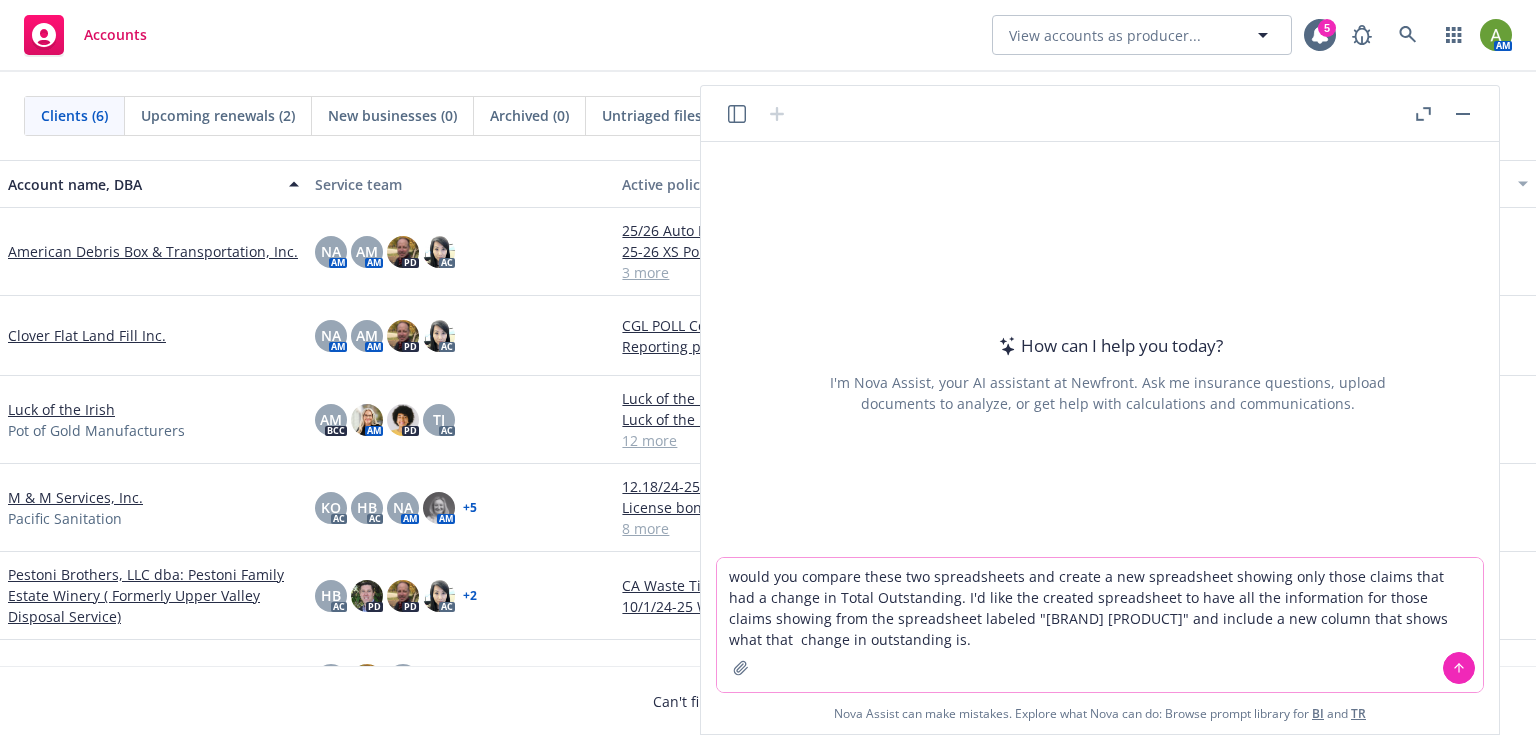click on "would you compare these two spreadsheets and create a new spreadsheet showing only those claims that had a change in Total Outstanding. I'd like the created spreadsheet to have all the information for those claims showing from the spreadsheet labeled "[BRAND] [PRODUCT]" and include a new column that shows what that  change in outstanding is." at bounding box center [1100, 625] 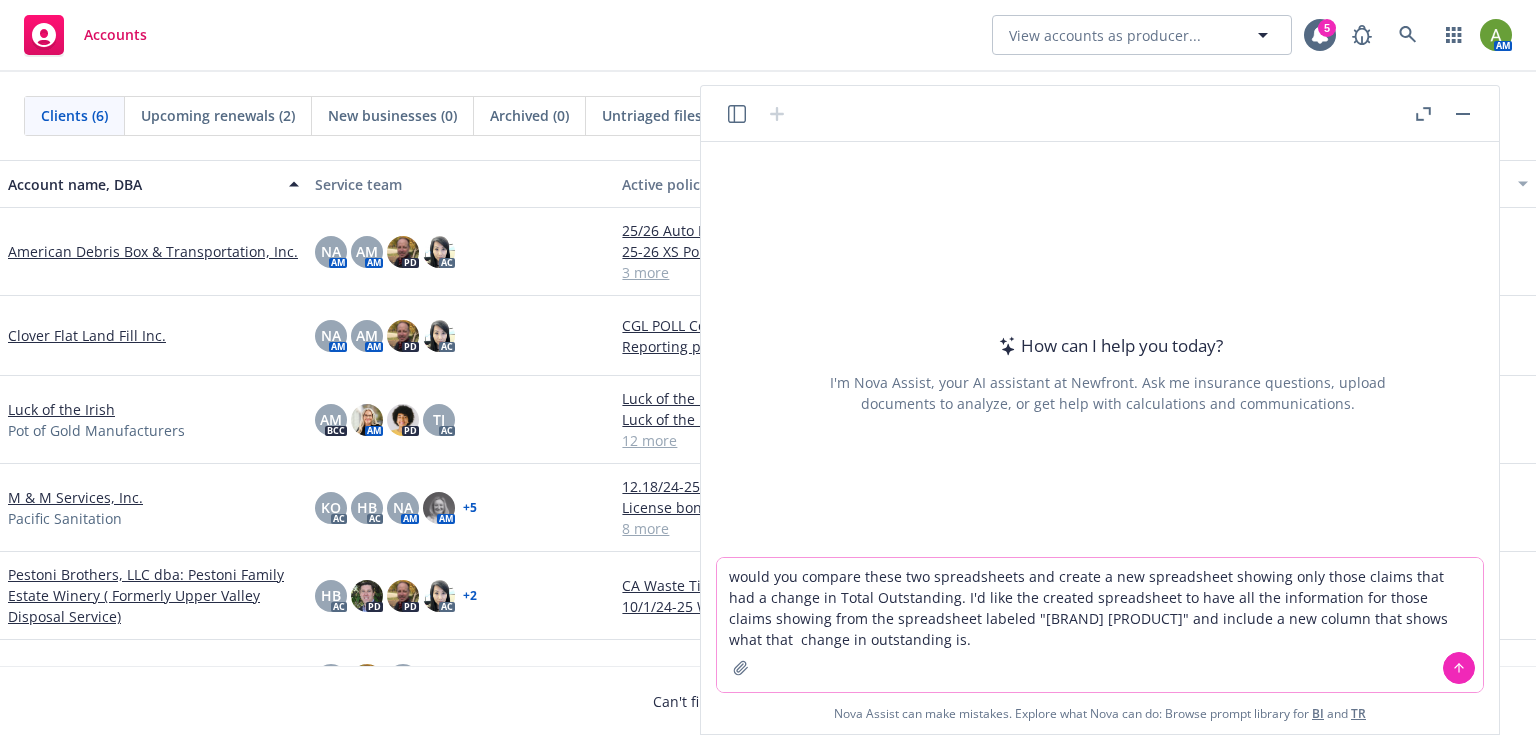 type on "would you compare these two spreadsheets and create a new spreadsheet showing only those claims that had a change in Total Outstanding. I'd like the created spreadsheet to have all the information for those claims showing from the spreadsheet labeled "[BRAND] [PRODUCT]" and include a new column that shows what that  change in outstanding is." 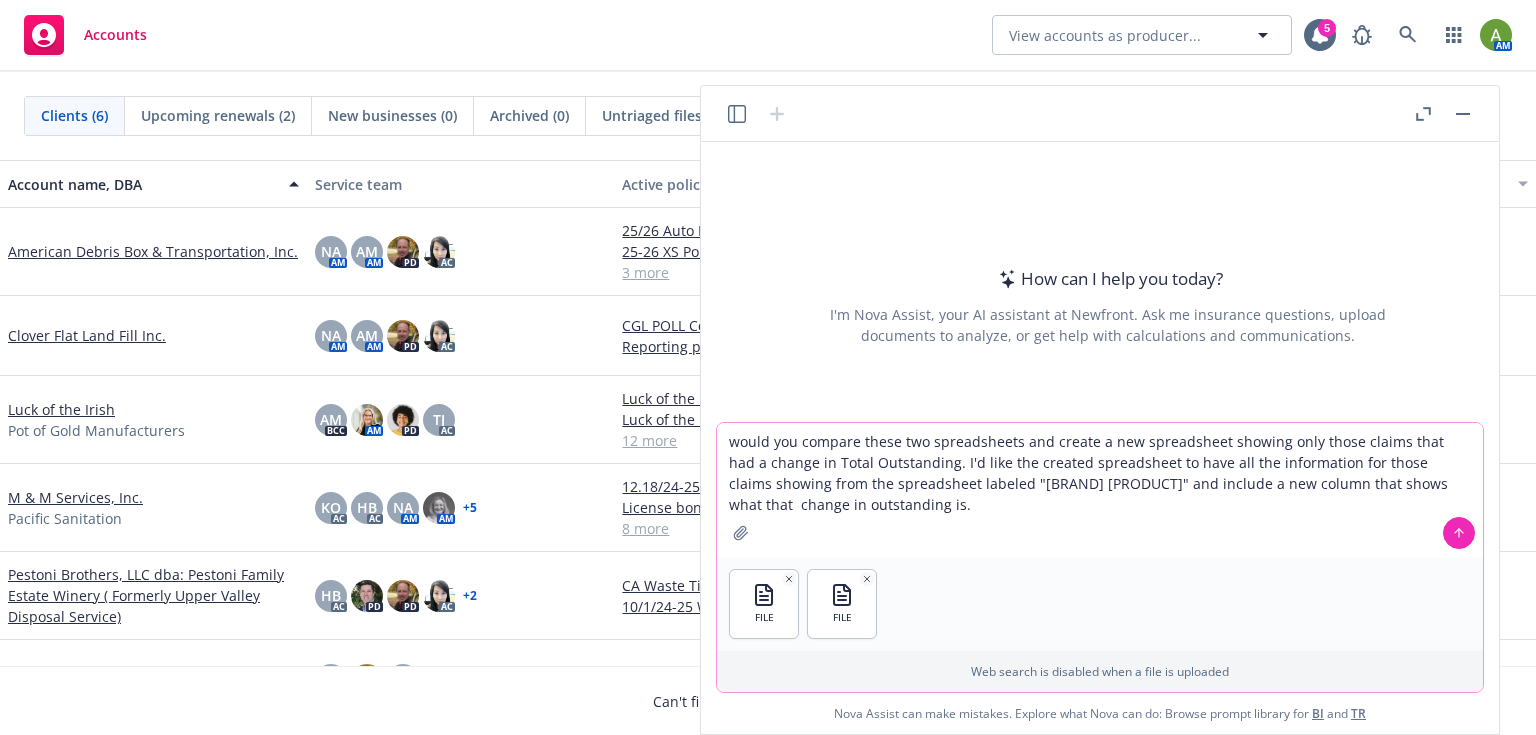 click 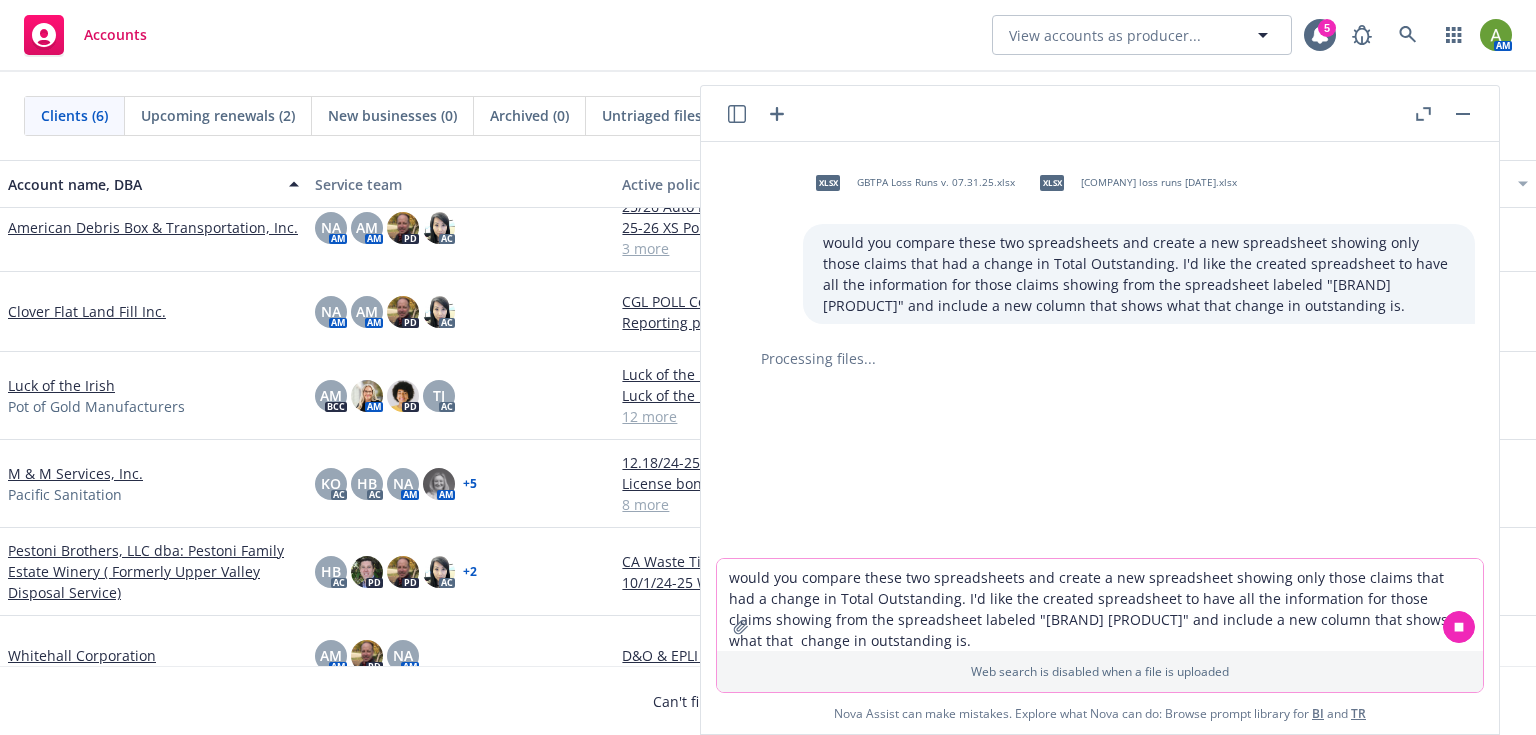 scroll, scrollTop: 0, scrollLeft: 0, axis: both 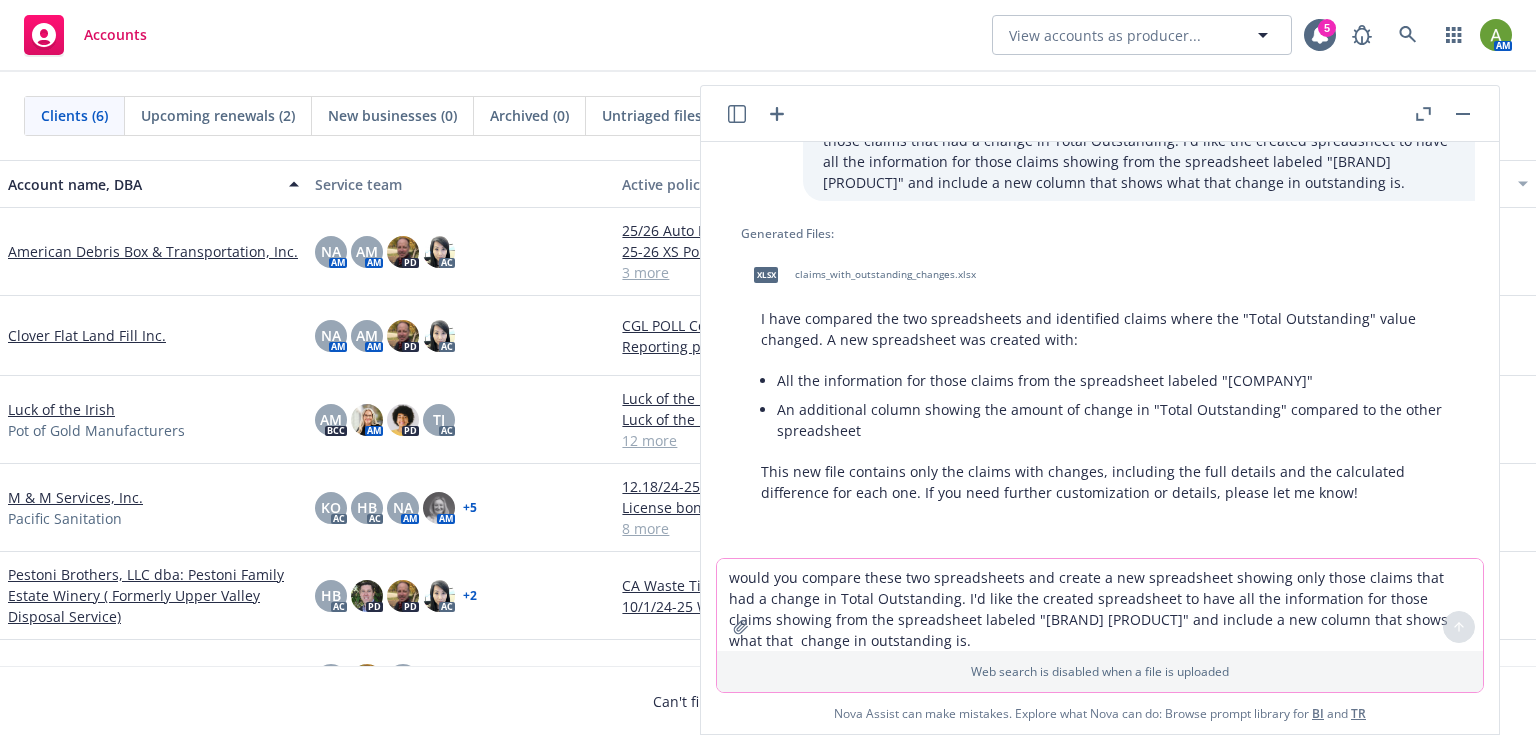 click on "xlsx" at bounding box center [766, 274] 